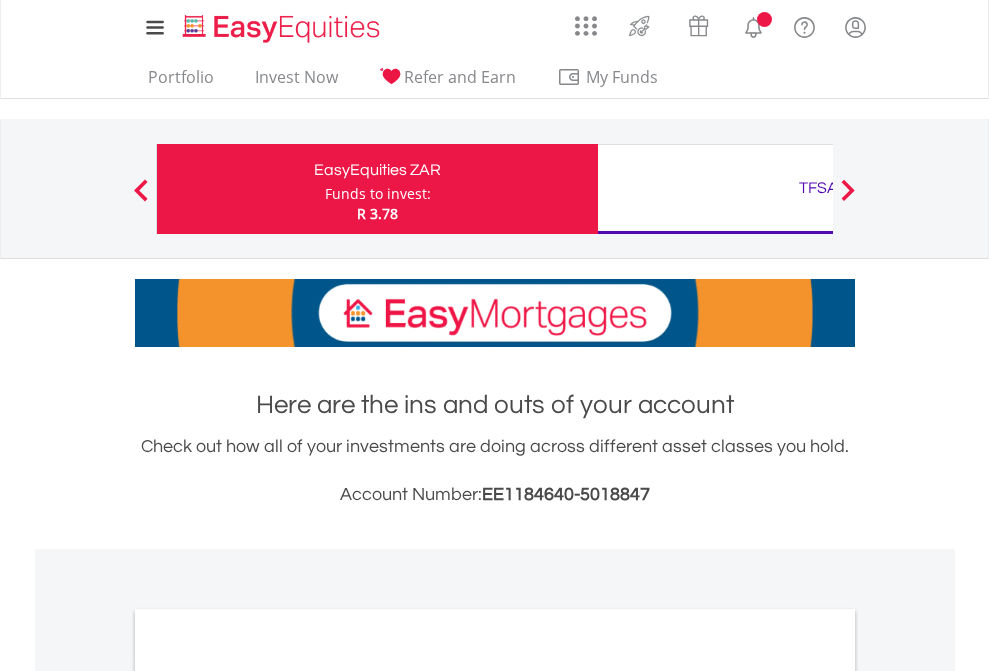scroll, scrollTop: 0, scrollLeft: 0, axis: both 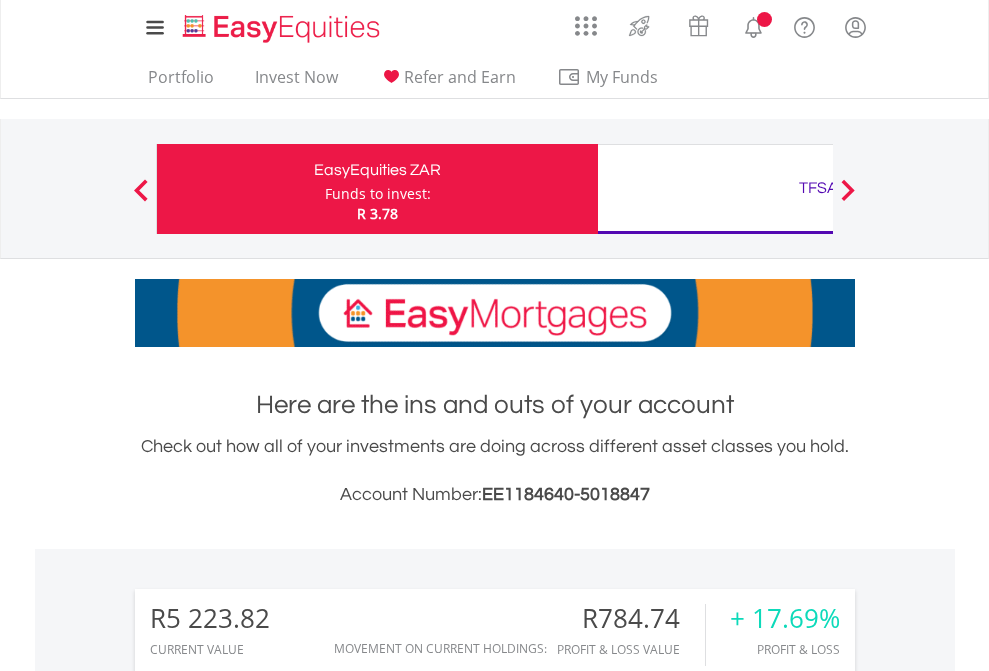 click on "Funds to invest:" at bounding box center (378, 194) 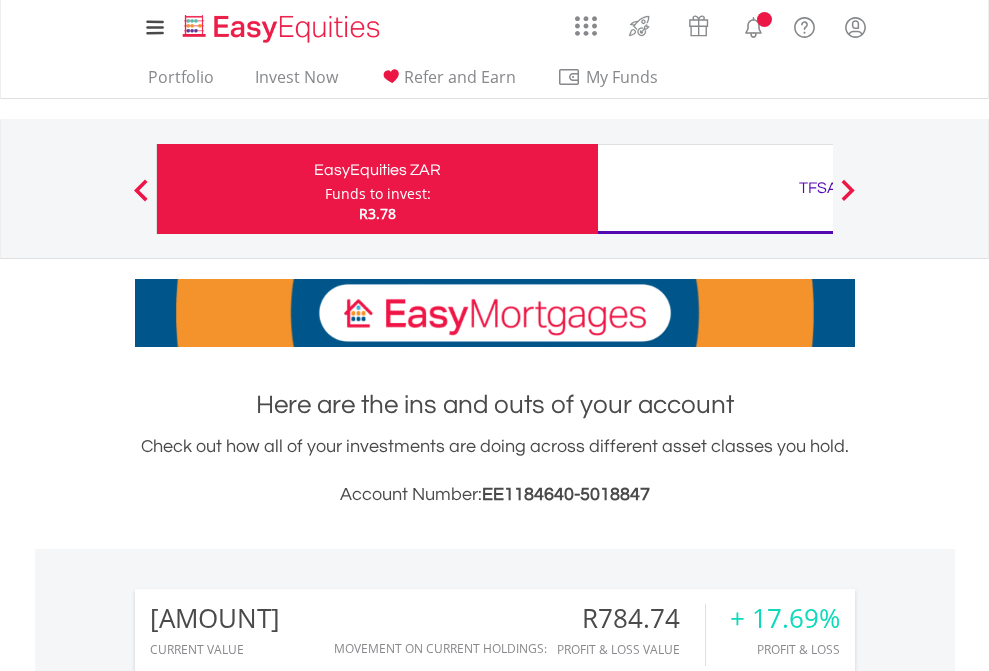 scroll, scrollTop: 0, scrollLeft: 0, axis: both 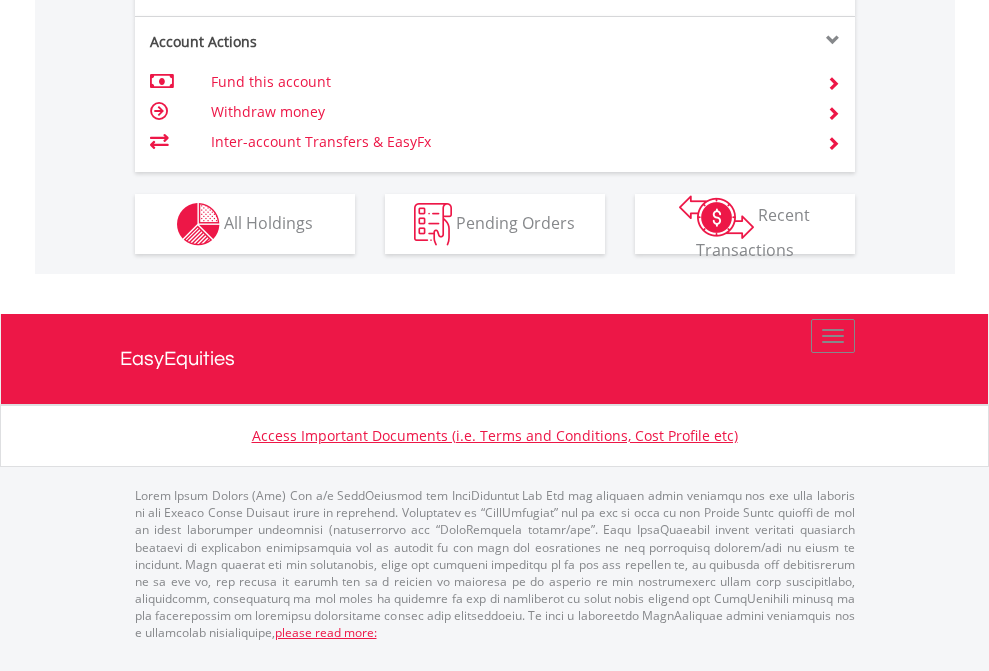 click on "Investment types" at bounding box center (706, -337) 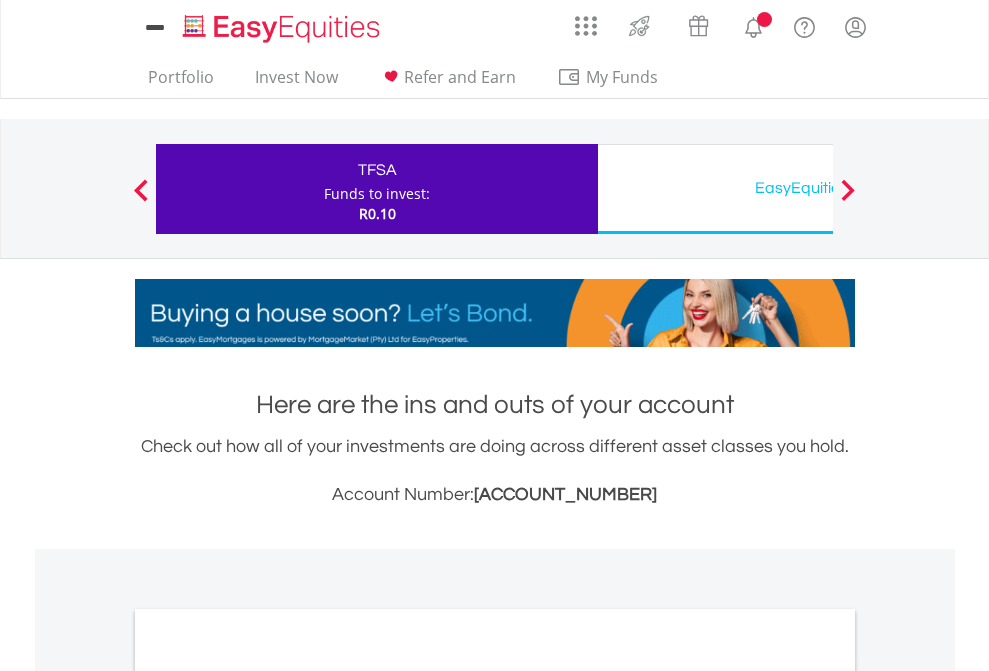 scroll, scrollTop: 0, scrollLeft: 0, axis: both 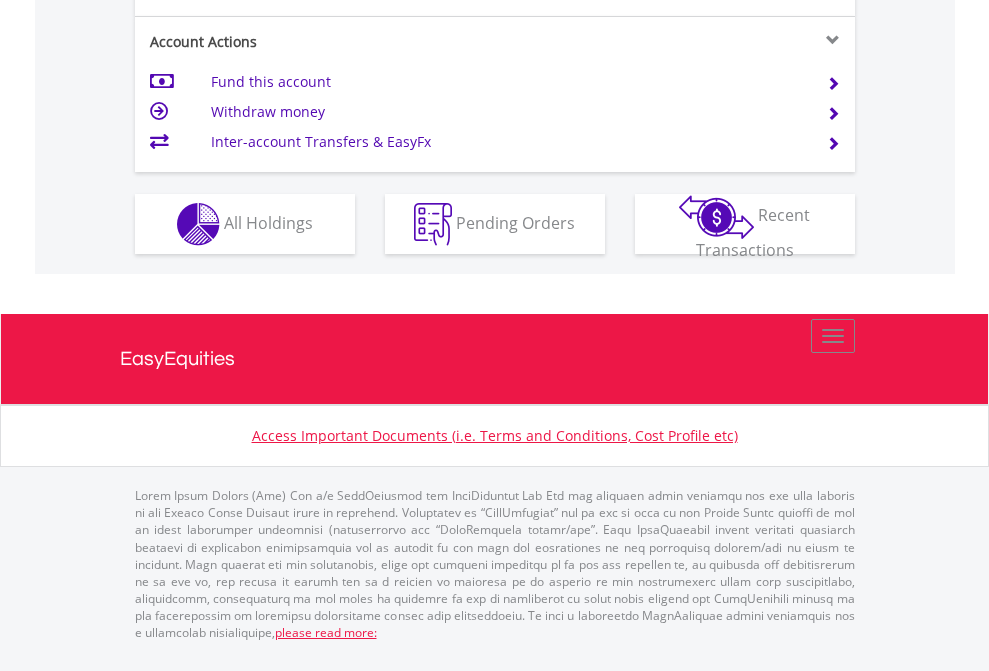 click on "Investment types" at bounding box center (706, -337) 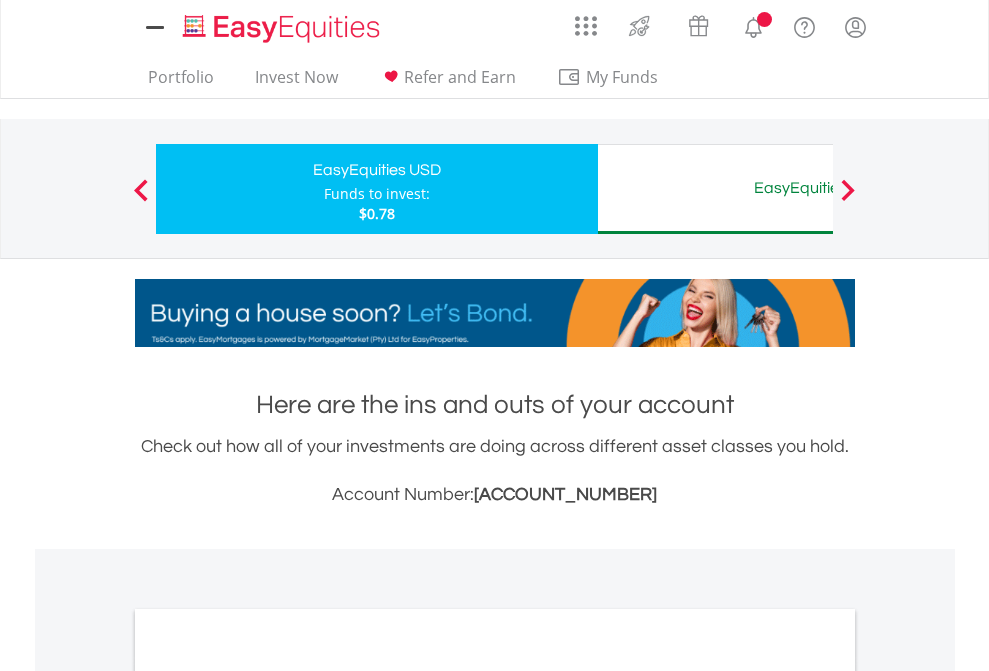 scroll, scrollTop: 0, scrollLeft: 0, axis: both 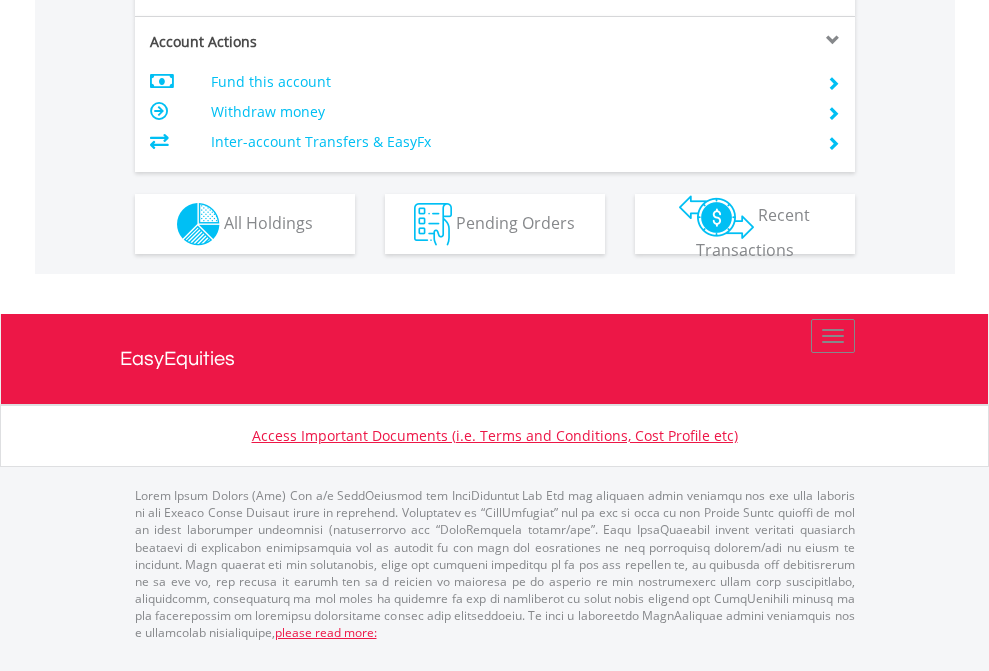 click on "Investment types" at bounding box center [706, -337] 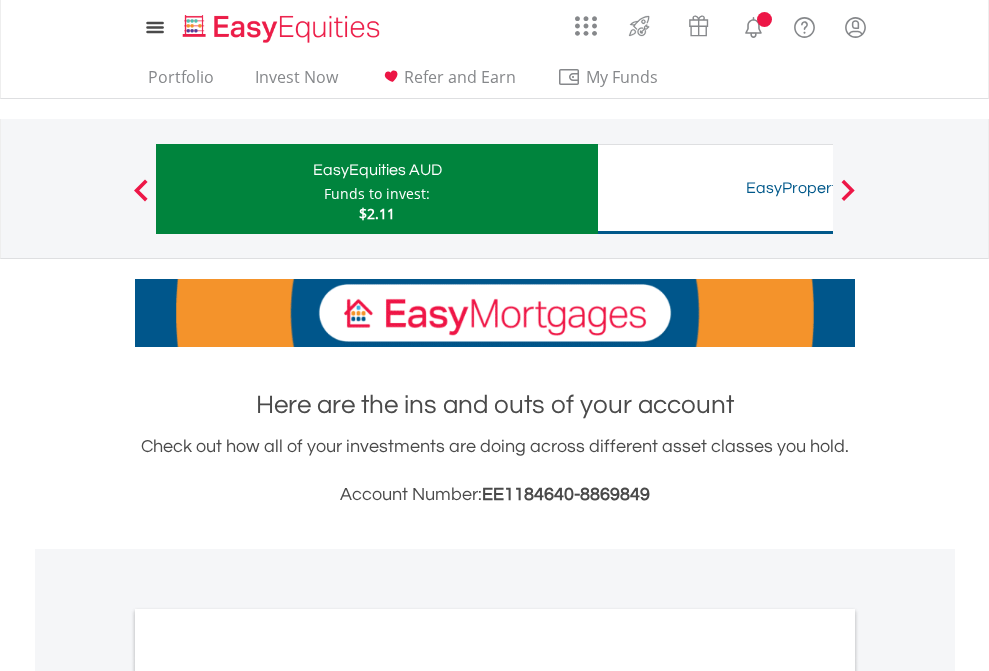 scroll, scrollTop: 0, scrollLeft: 0, axis: both 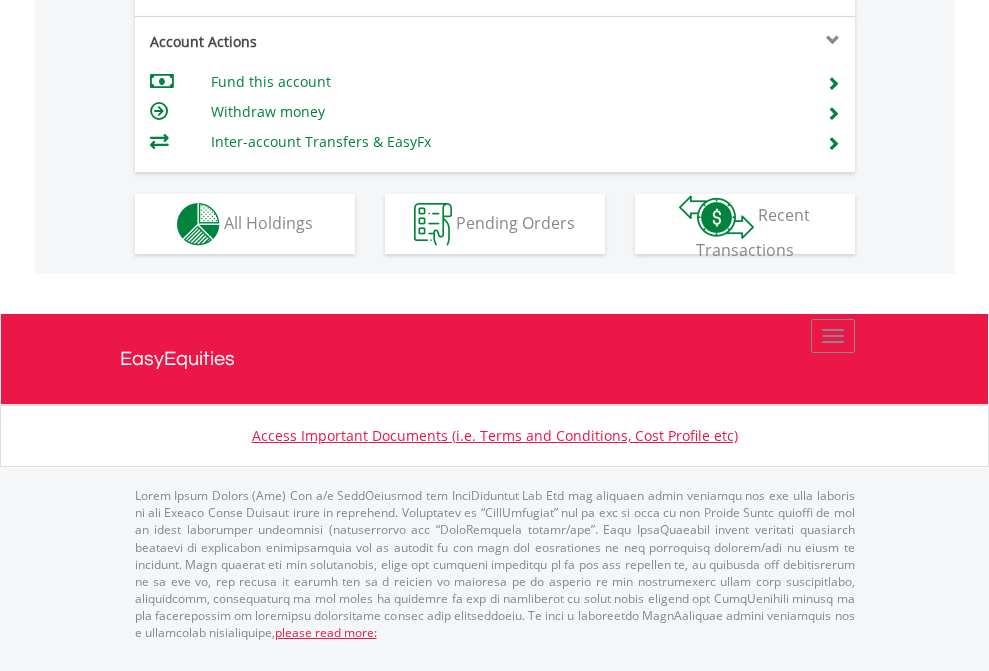 click on "Investment types" at bounding box center (706, -337) 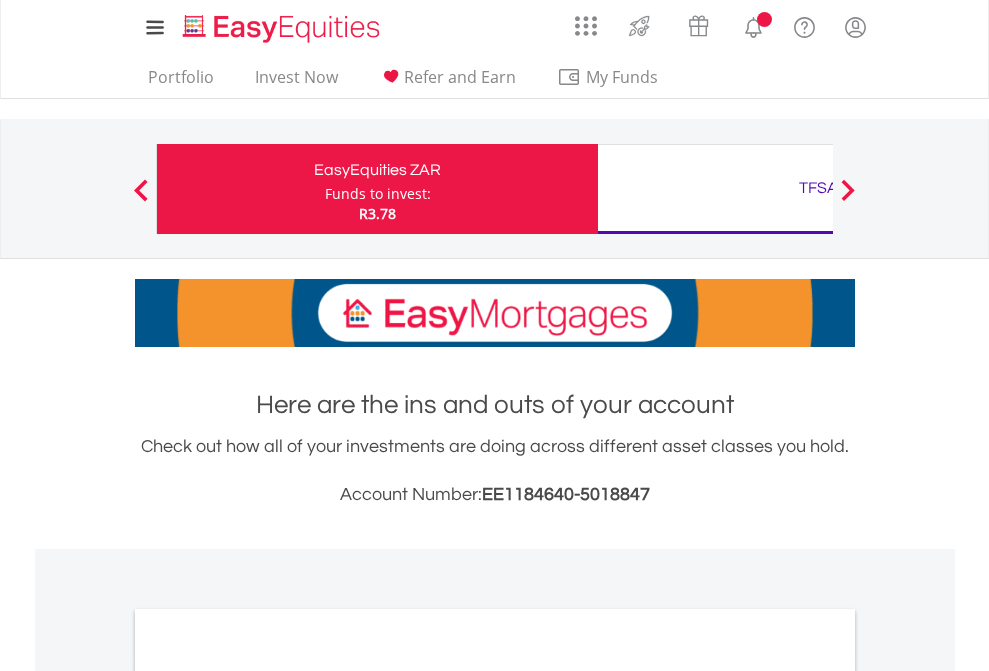 scroll, scrollTop: 1202, scrollLeft: 0, axis: vertical 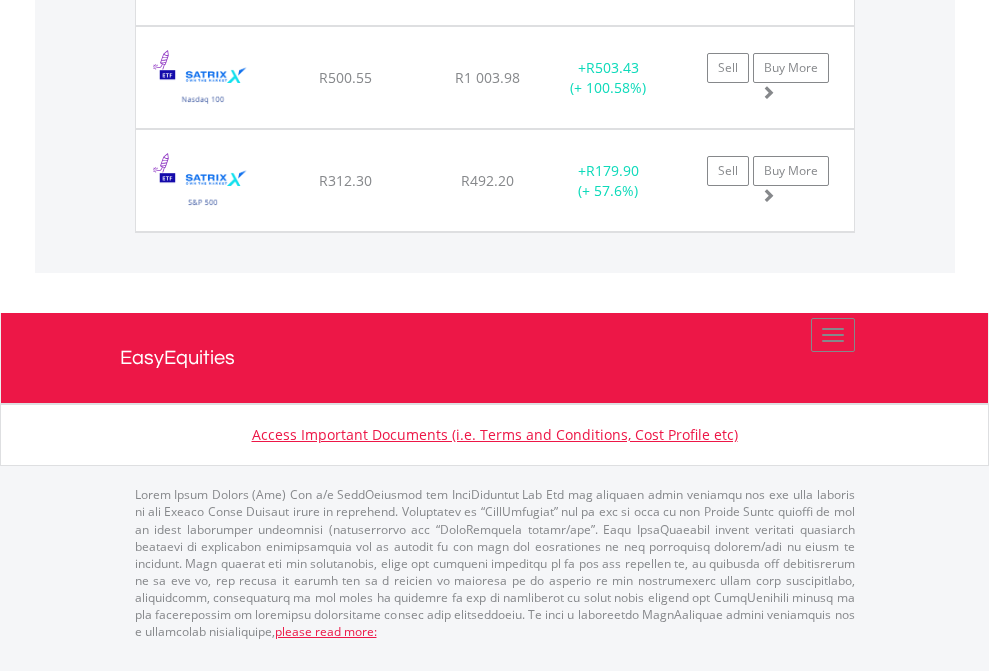 click on "TFSA" at bounding box center (818, -2037) 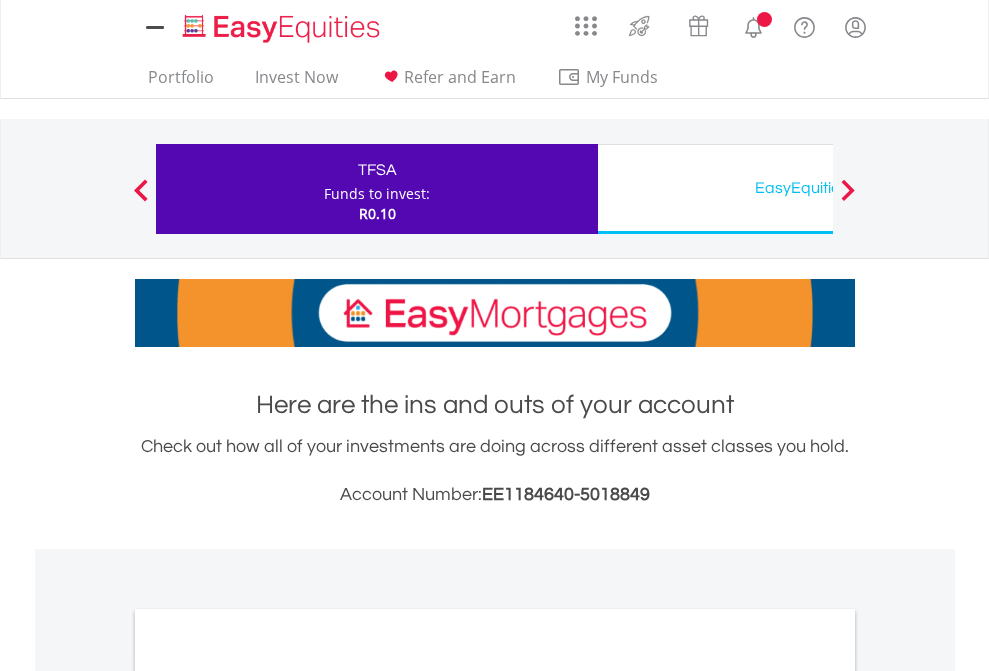 scroll, scrollTop: 0, scrollLeft: 0, axis: both 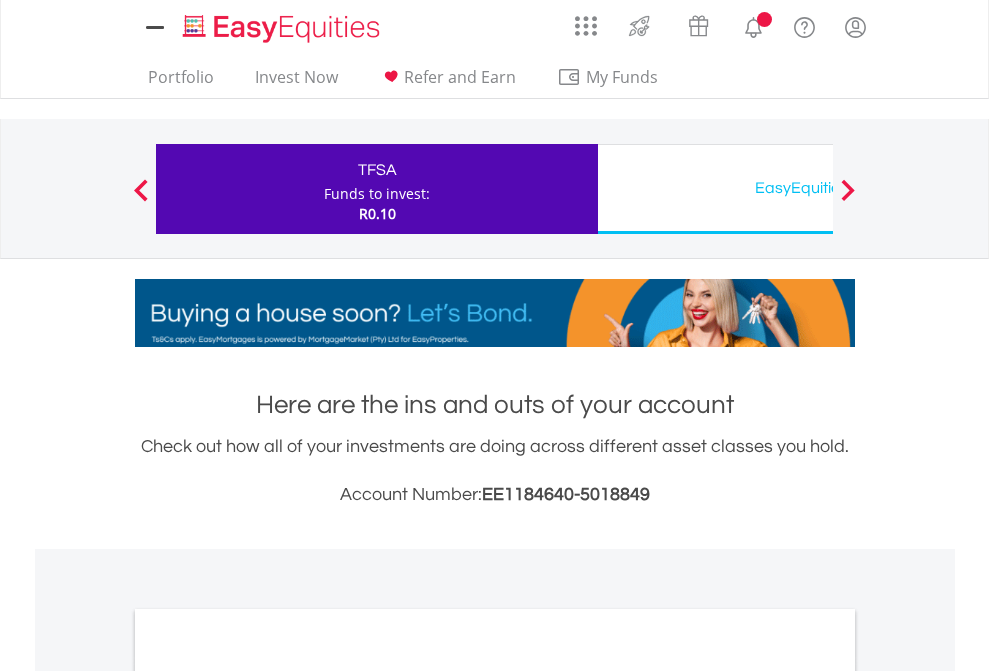 click on "All Holdings" at bounding box center [268, 1096] 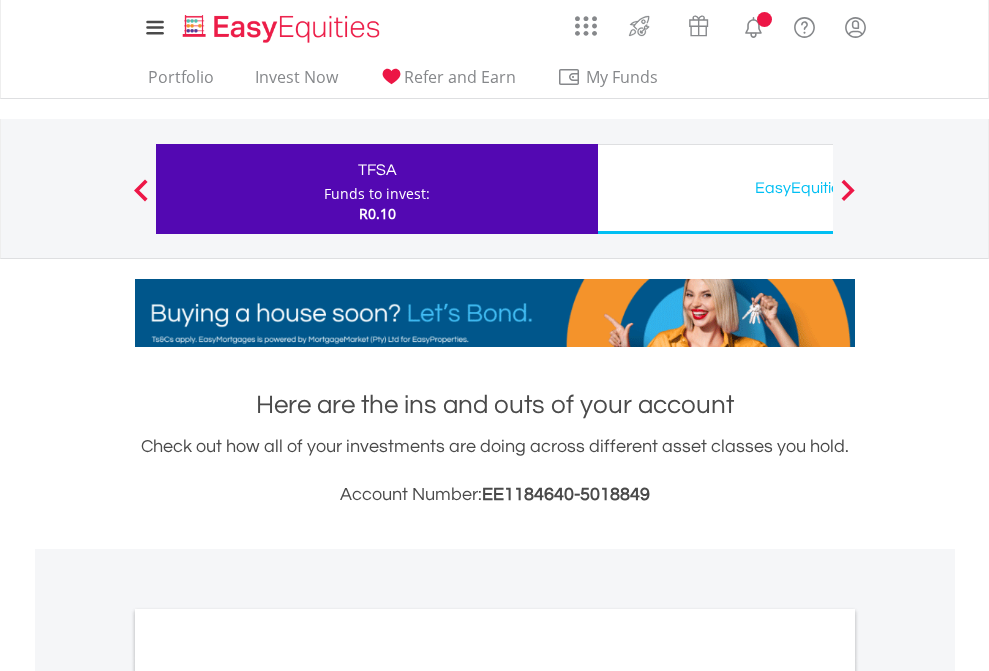 scroll, scrollTop: 1202, scrollLeft: 0, axis: vertical 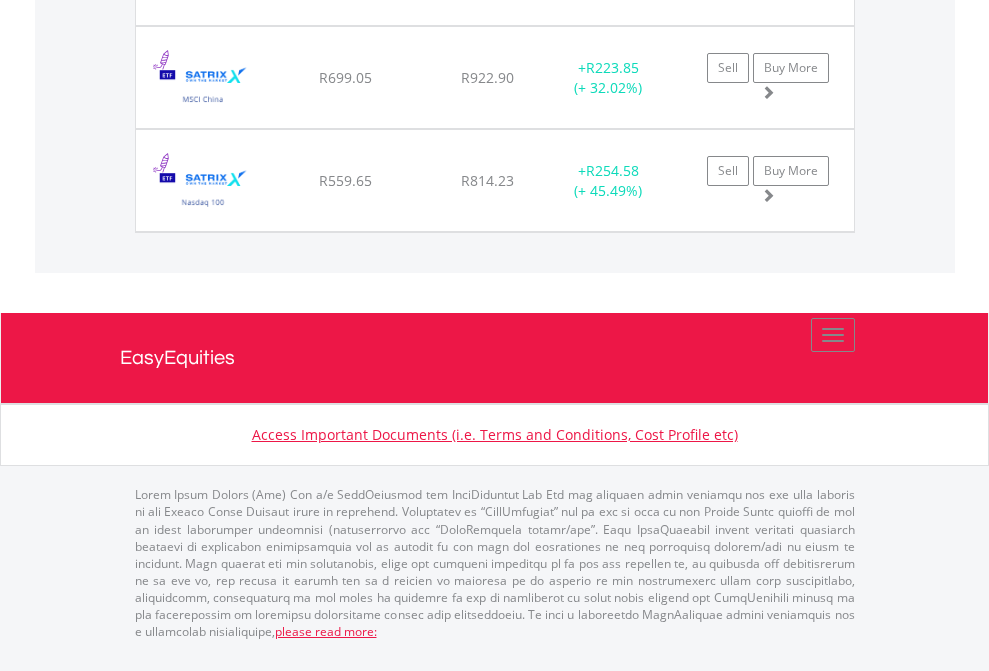 click on "EasyEquities USD" at bounding box center [818, -1934] 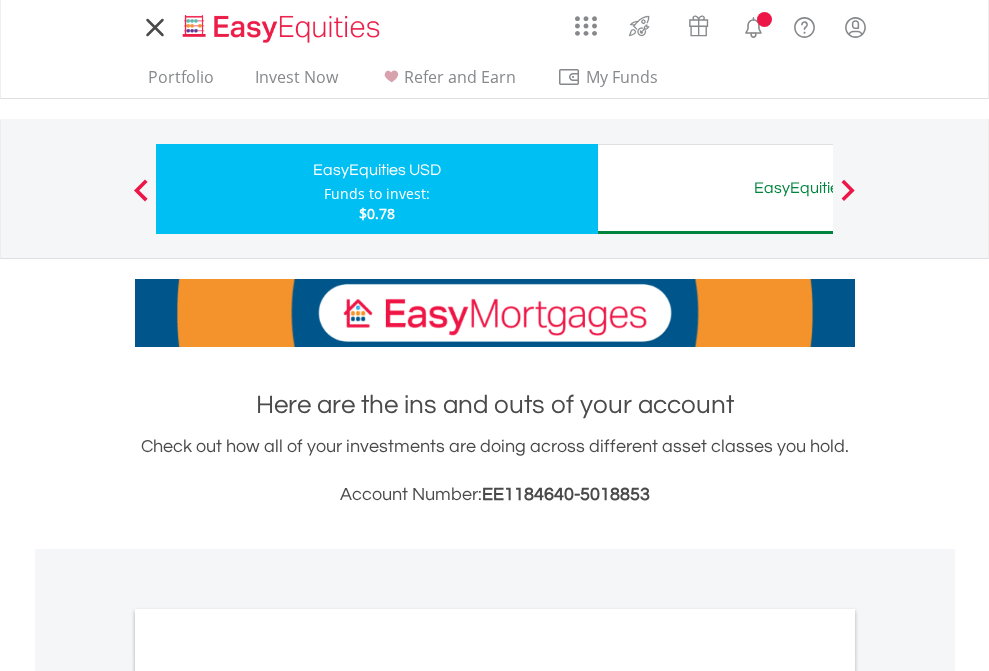 scroll, scrollTop: 0, scrollLeft: 0, axis: both 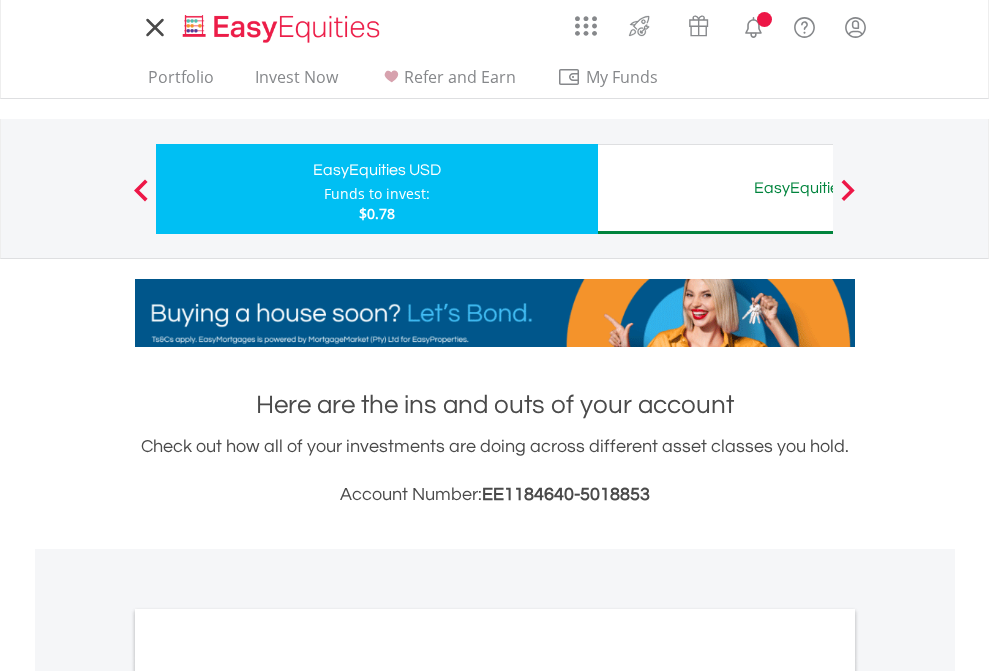 click on "All Holdings" at bounding box center [268, 1096] 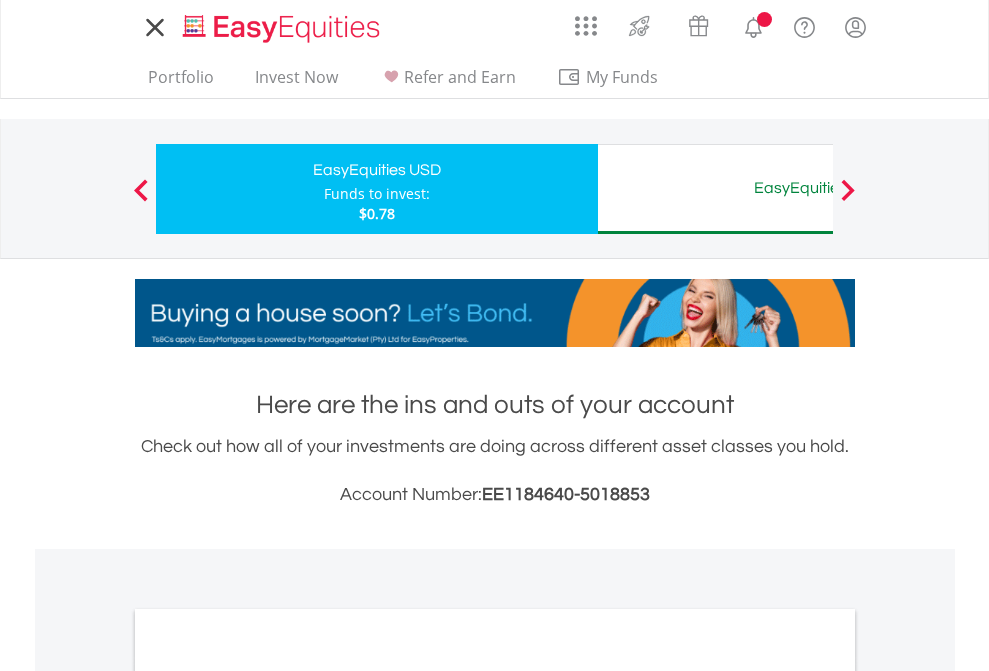 scroll, scrollTop: 1202, scrollLeft: 0, axis: vertical 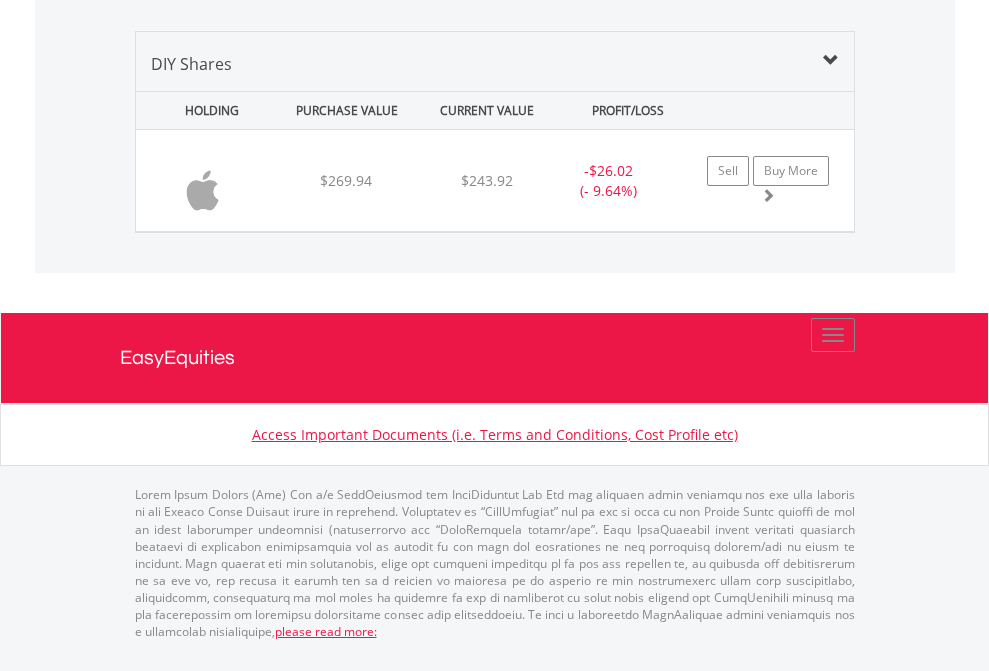 click on "EasyEquities AUD" at bounding box center [818, -1339] 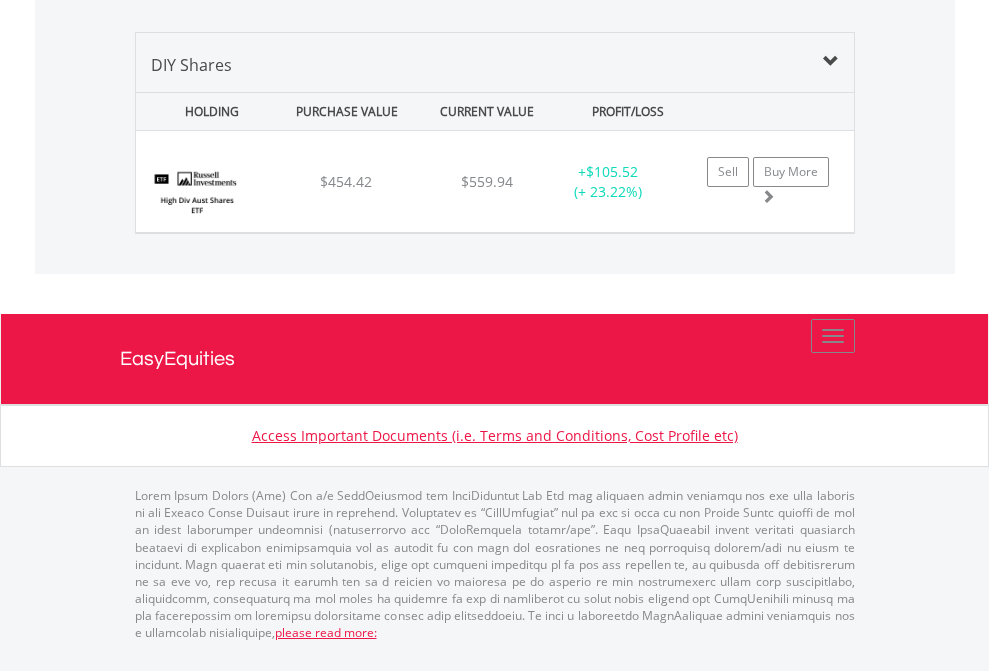 scroll, scrollTop: 2225, scrollLeft: 0, axis: vertical 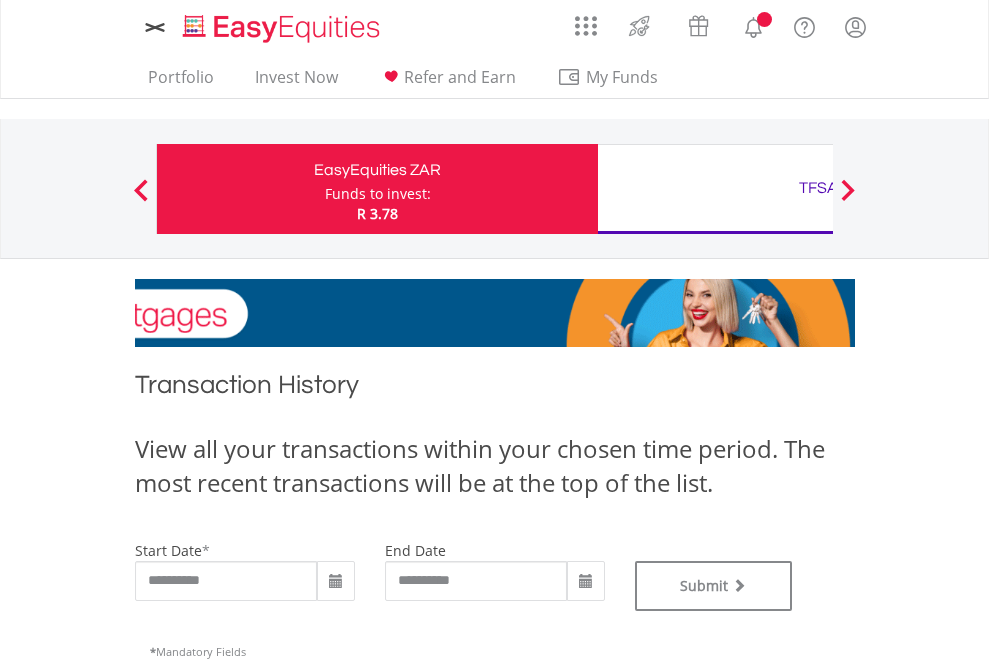 type on "**********" 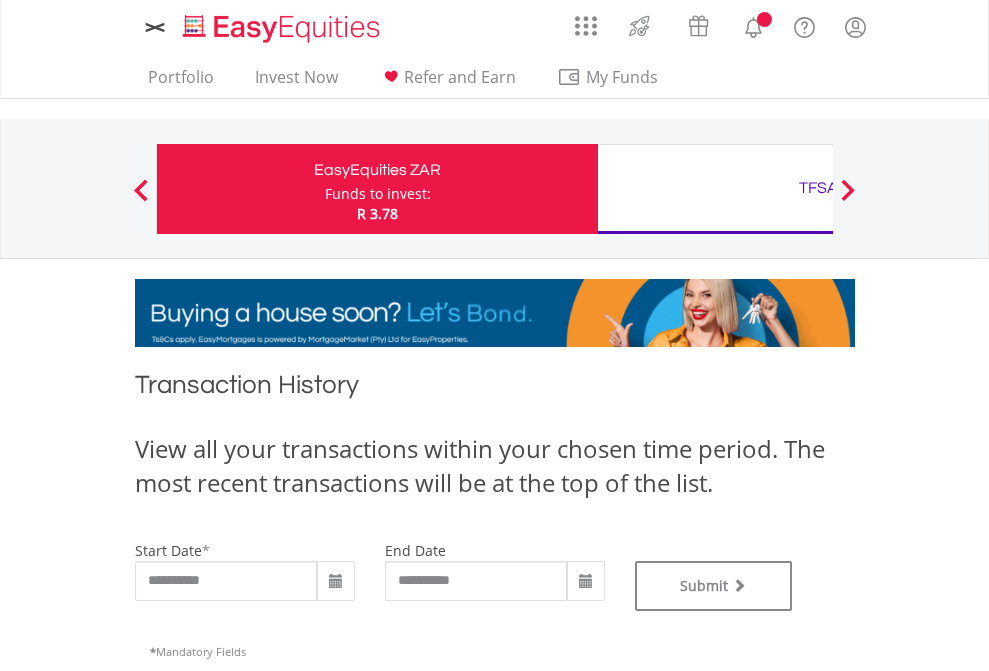 type on "**********" 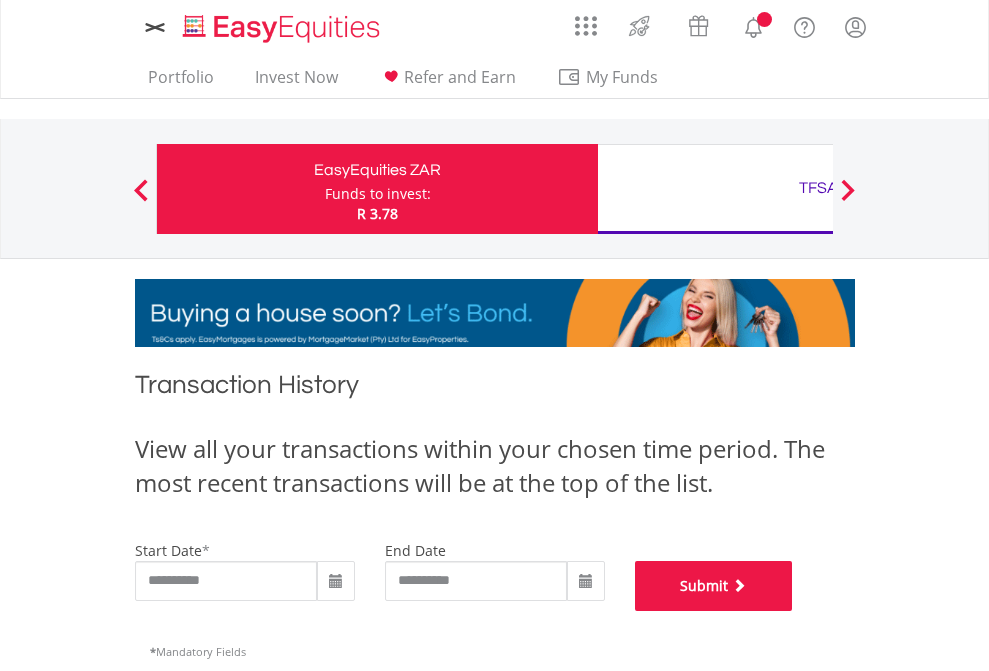 click on "Submit" at bounding box center [714, 586] 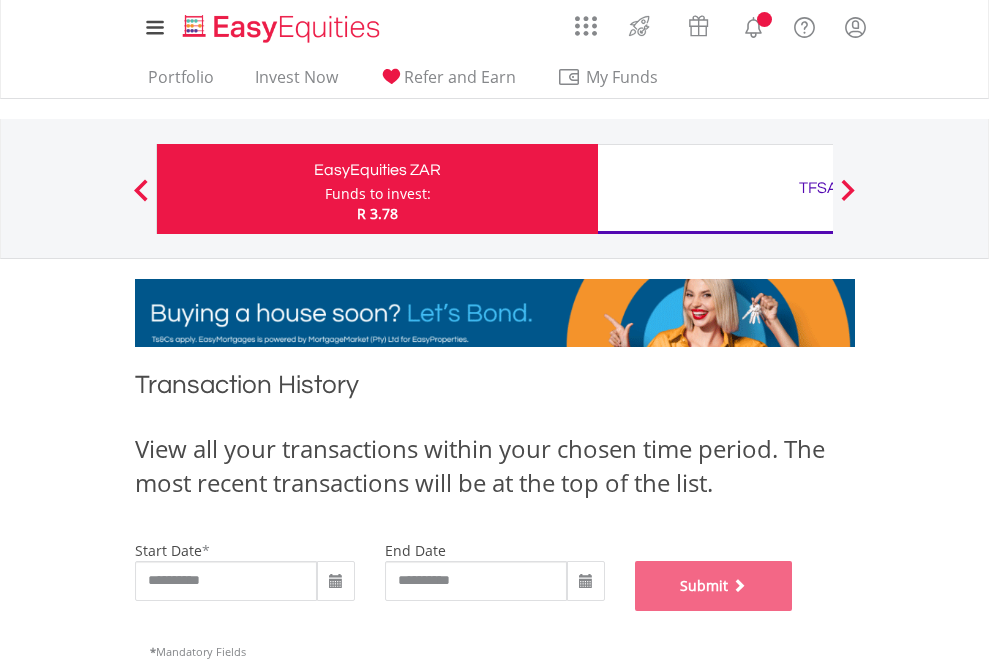 scroll, scrollTop: 811, scrollLeft: 0, axis: vertical 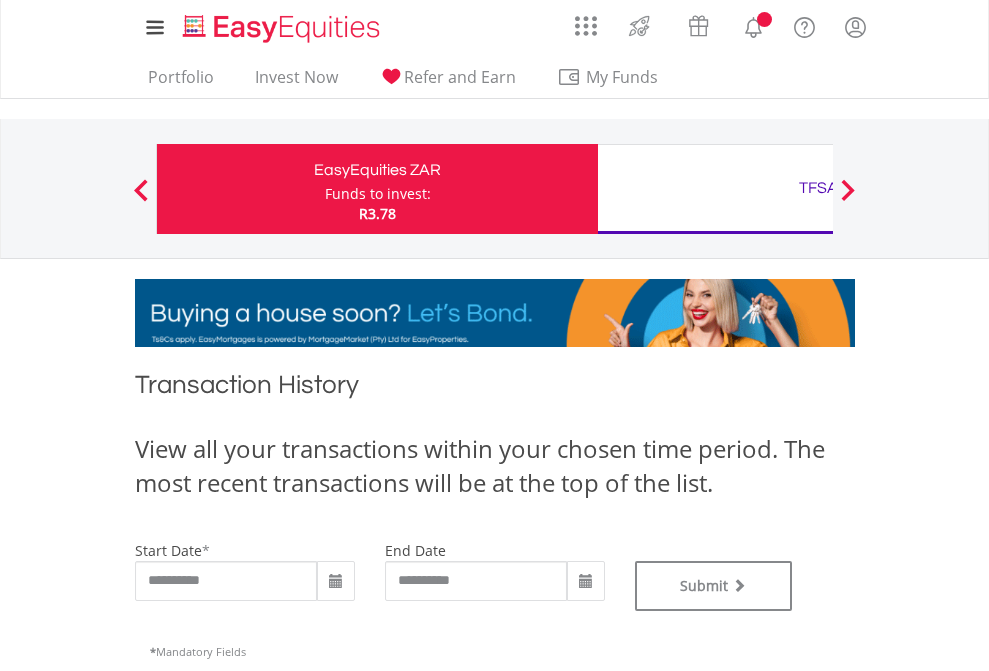 click on "TFSA" at bounding box center (818, 188) 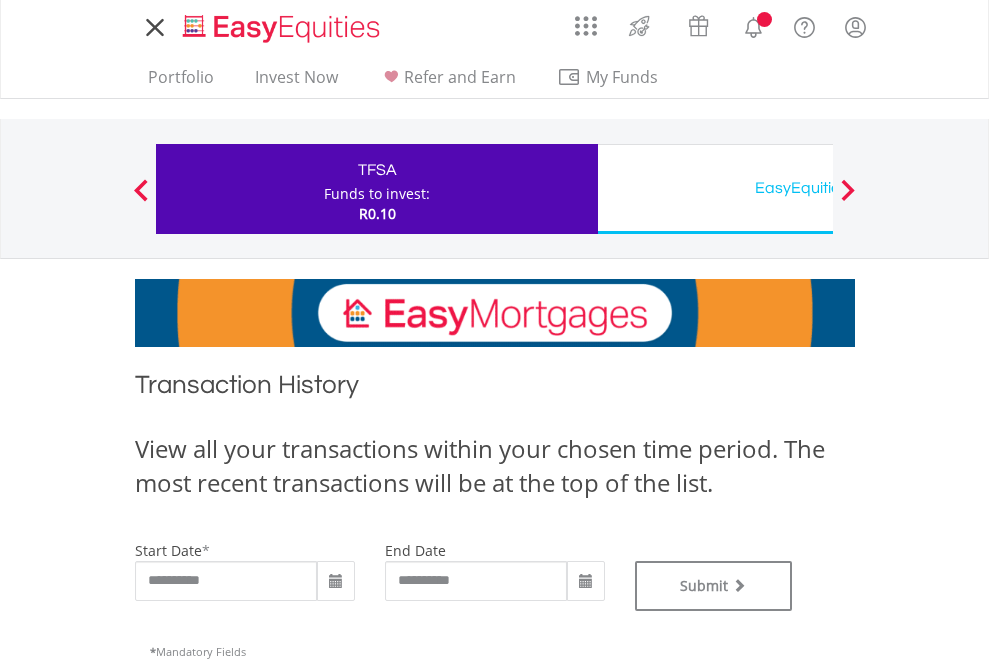 scroll, scrollTop: 0, scrollLeft: 0, axis: both 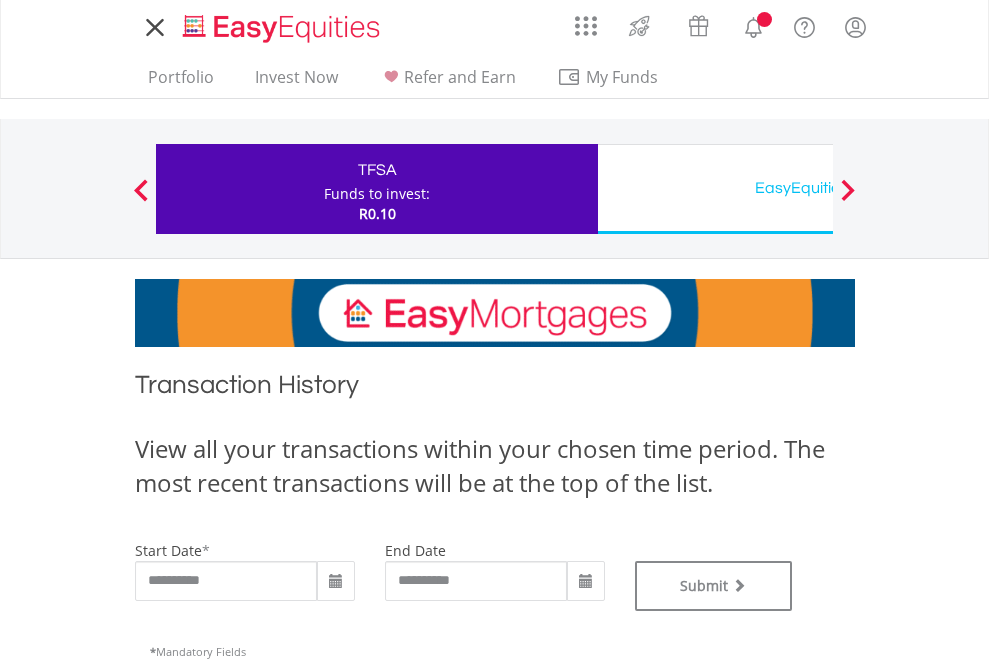 type on "**********" 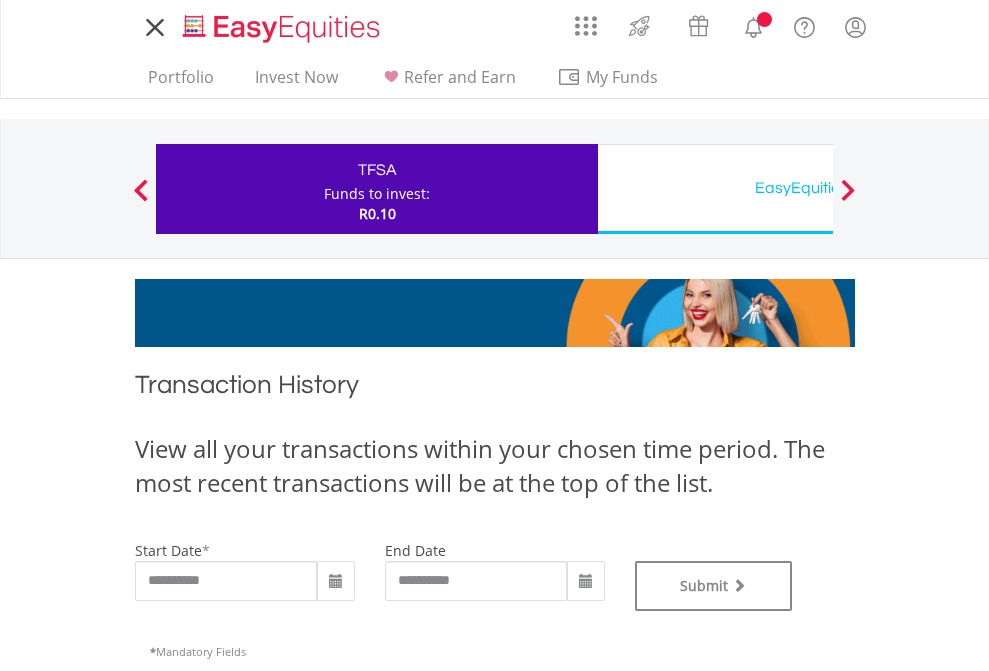 type on "**********" 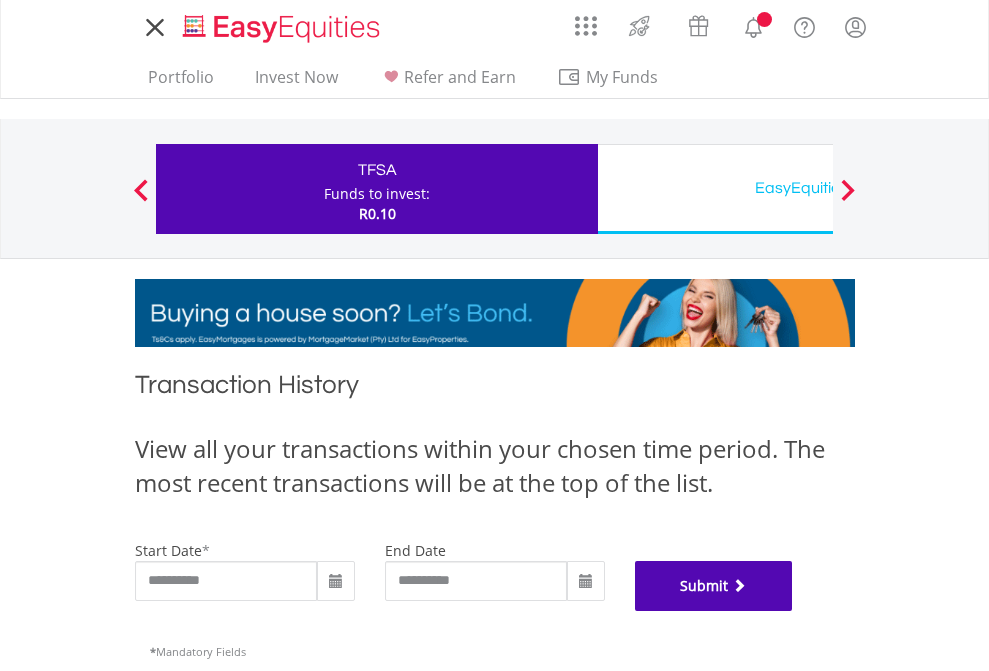 click on "Submit" at bounding box center (714, 586) 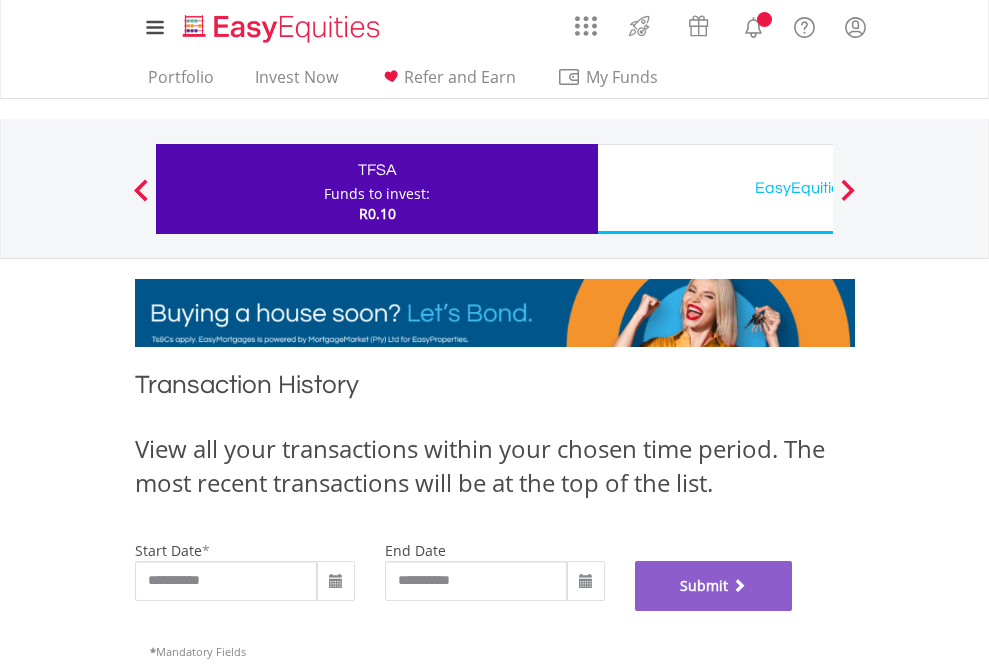 scroll, scrollTop: 811, scrollLeft: 0, axis: vertical 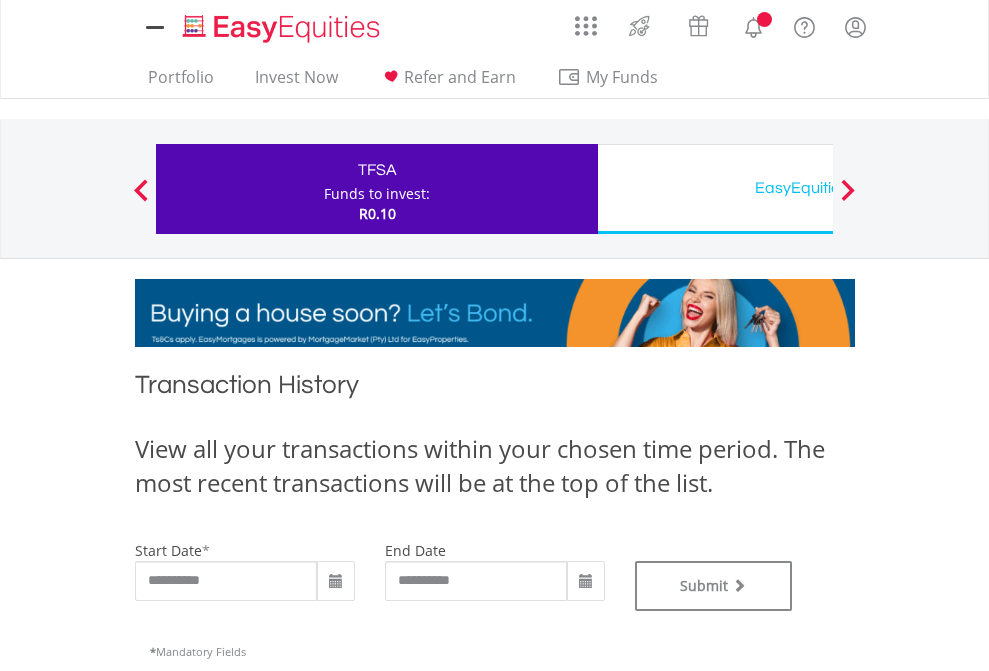 click on "EasyEquities USD" at bounding box center [818, 188] 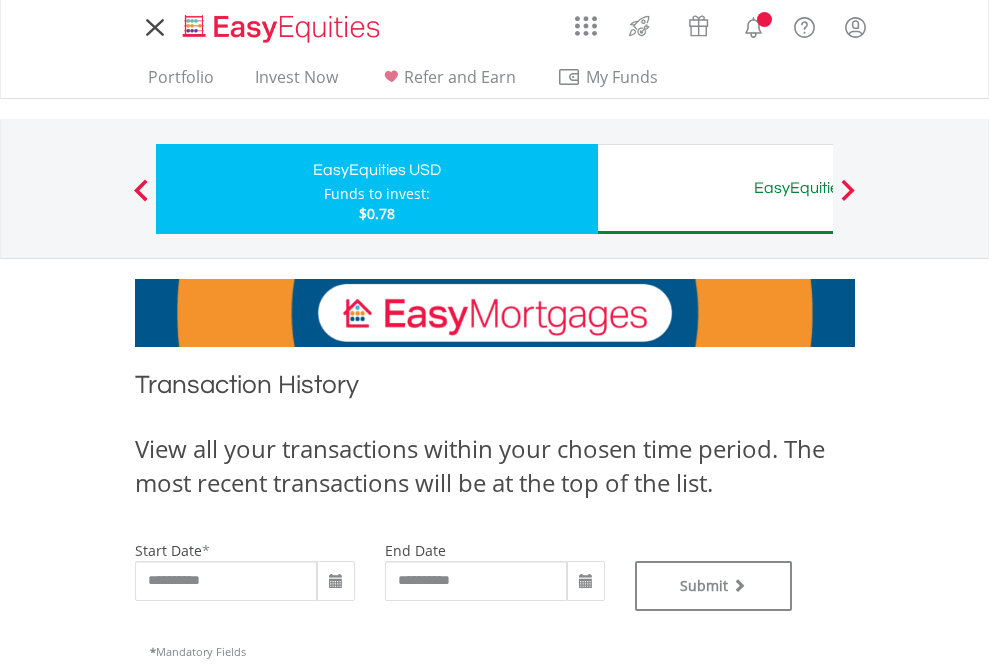scroll, scrollTop: 0, scrollLeft: 0, axis: both 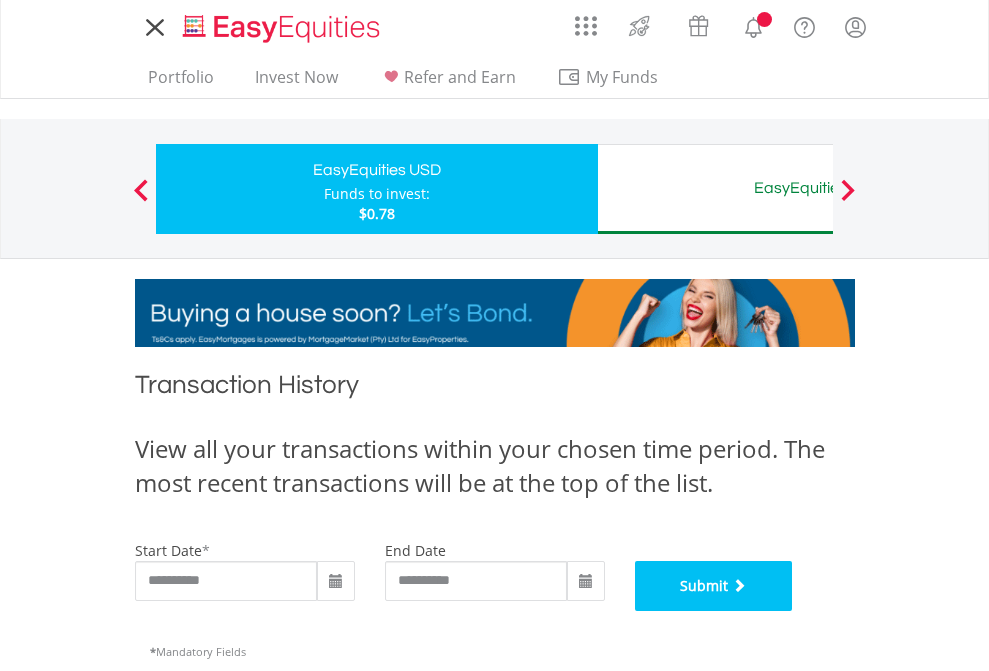 click on "Submit" at bounding box center [714, 586] 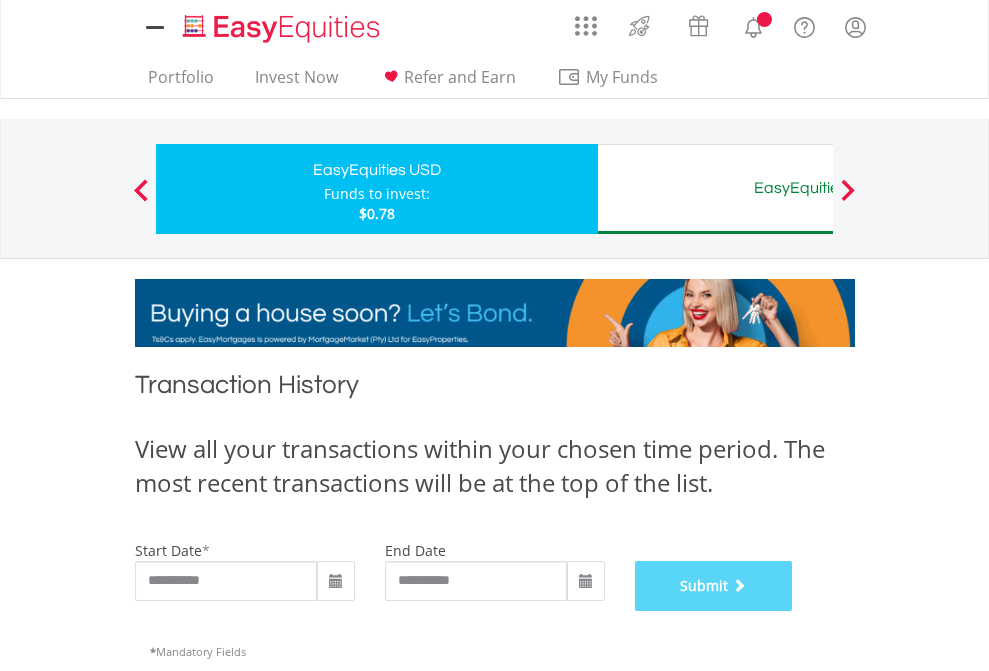 scroll, scrollTop: 811, scrollLeft: 0, axis: vertical 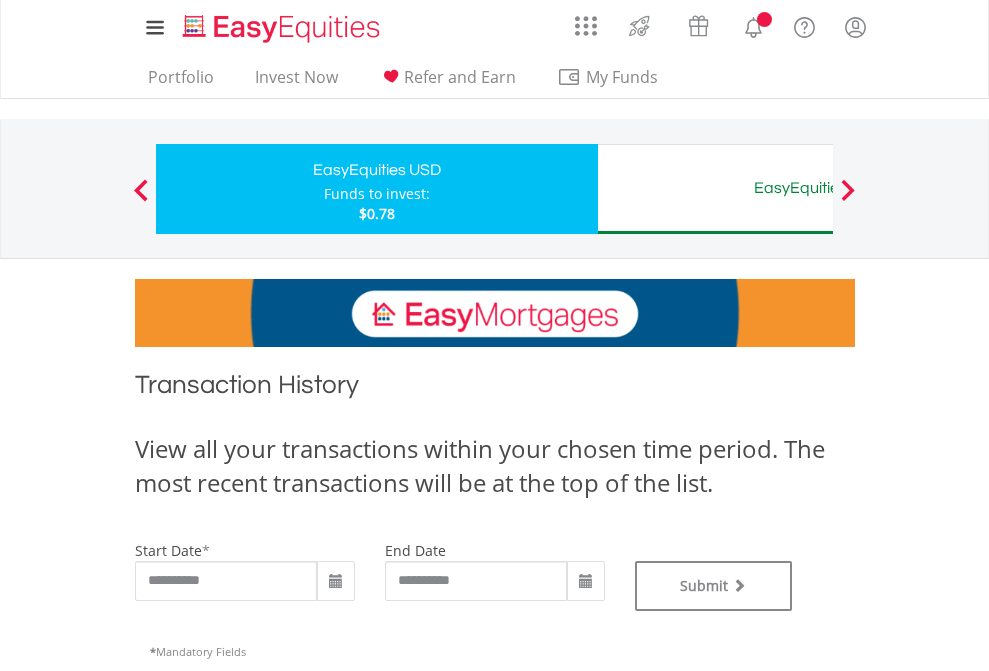 click on "EasyEquities AUD" at bounding box center (818, 188) 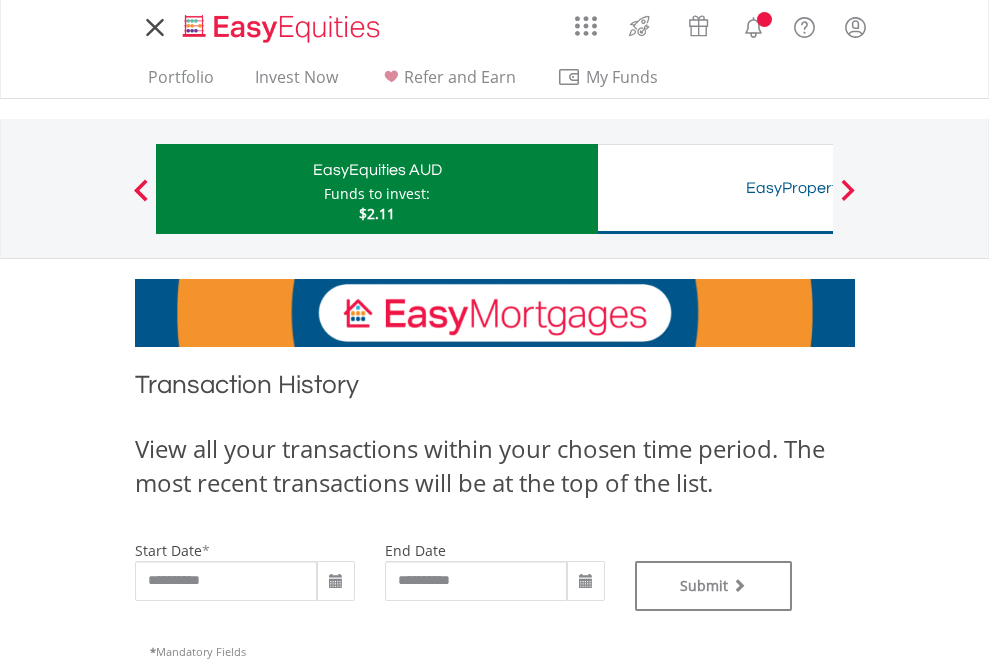 scroll, scrollTop: 0, scrollLeft: 0, axis: both 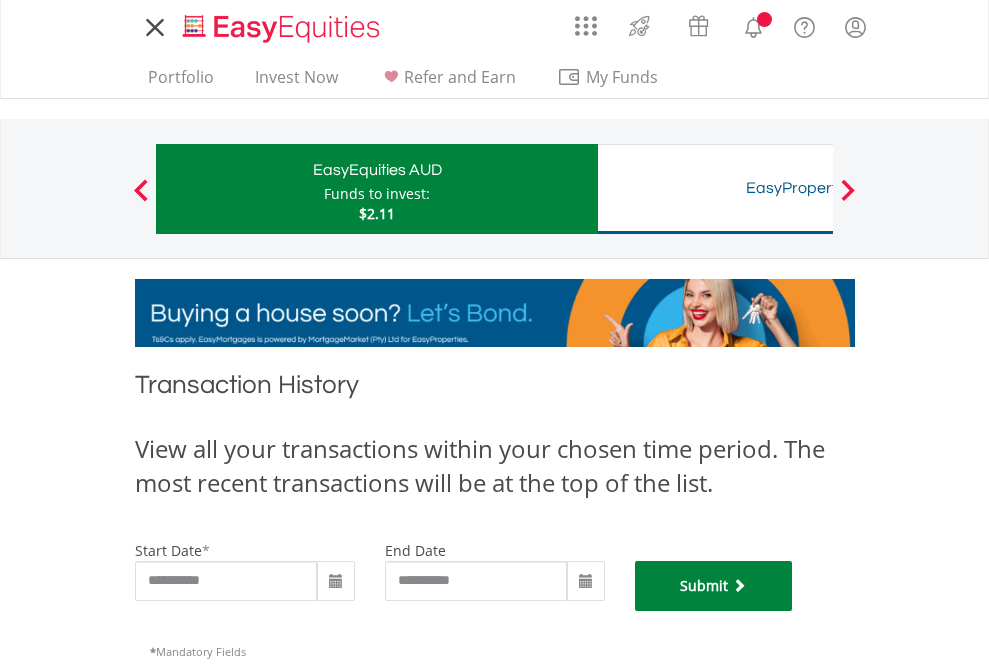 click on "Submit" at bounding box center [714, 586] 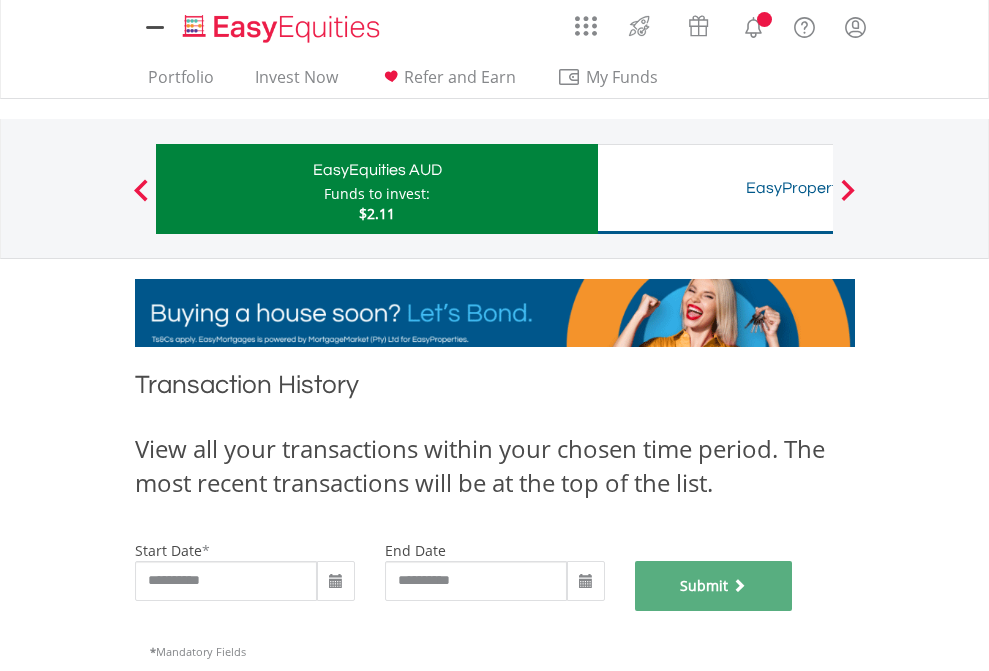 scroll, scrollTop: 811, scrollLeft: 0, axis: vertical 